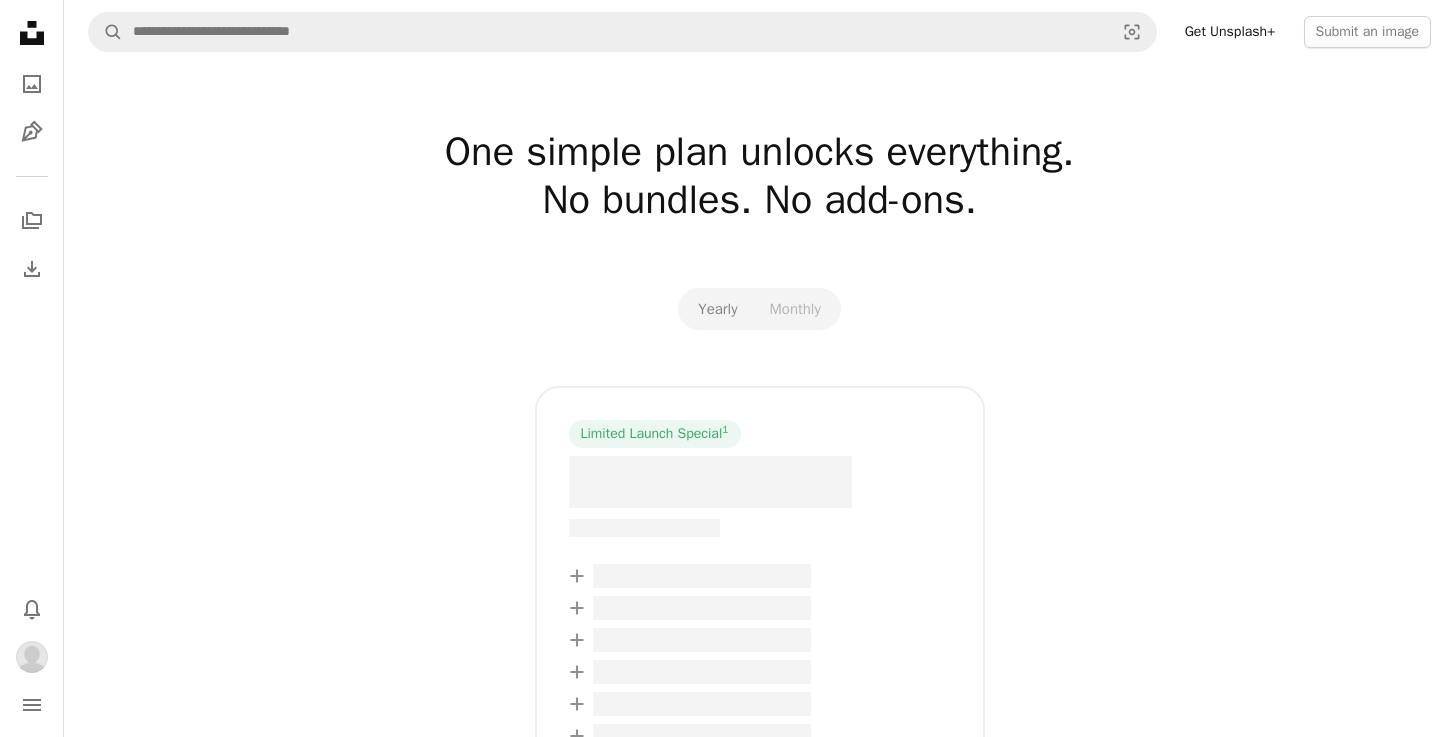 scroll, scrollTop: 0, scrollLeft: 0, axis: both 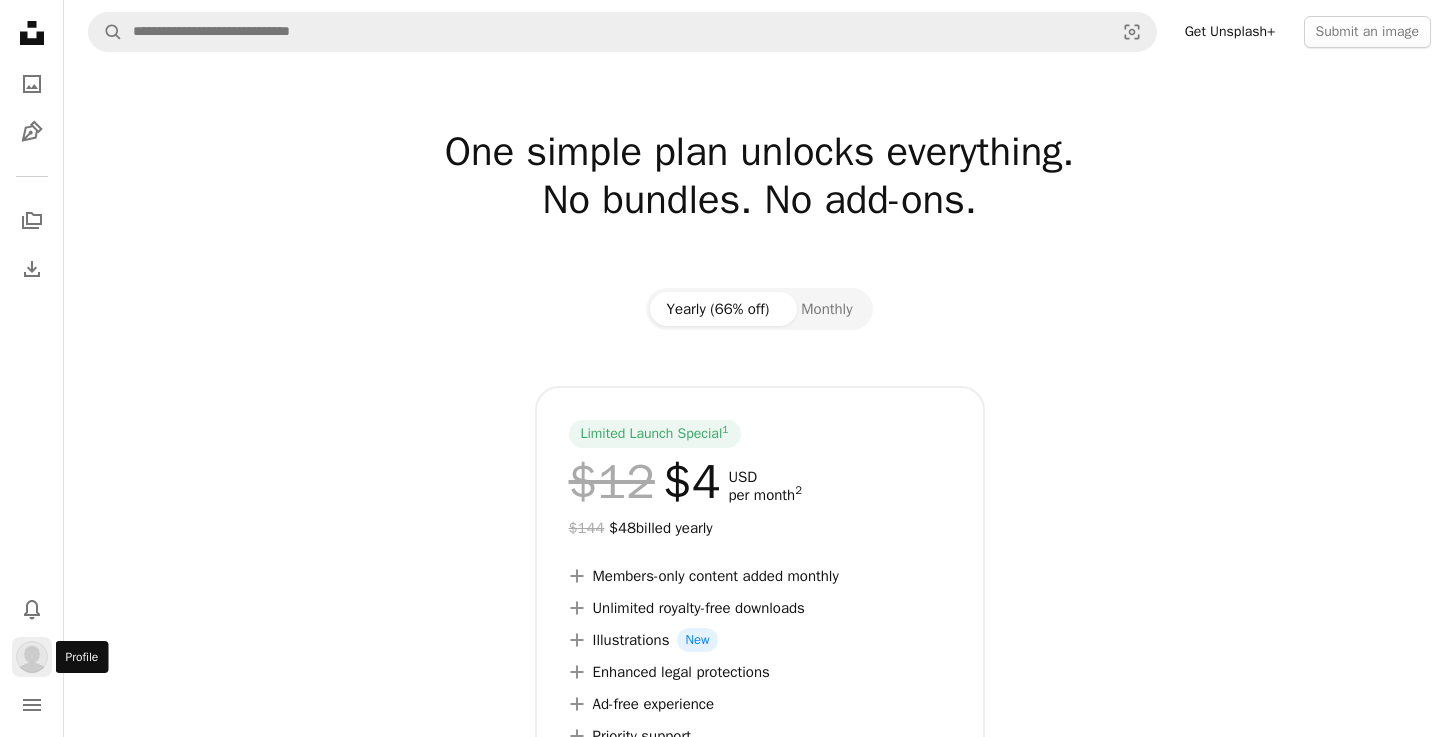 click at bounding box center [32, 657] 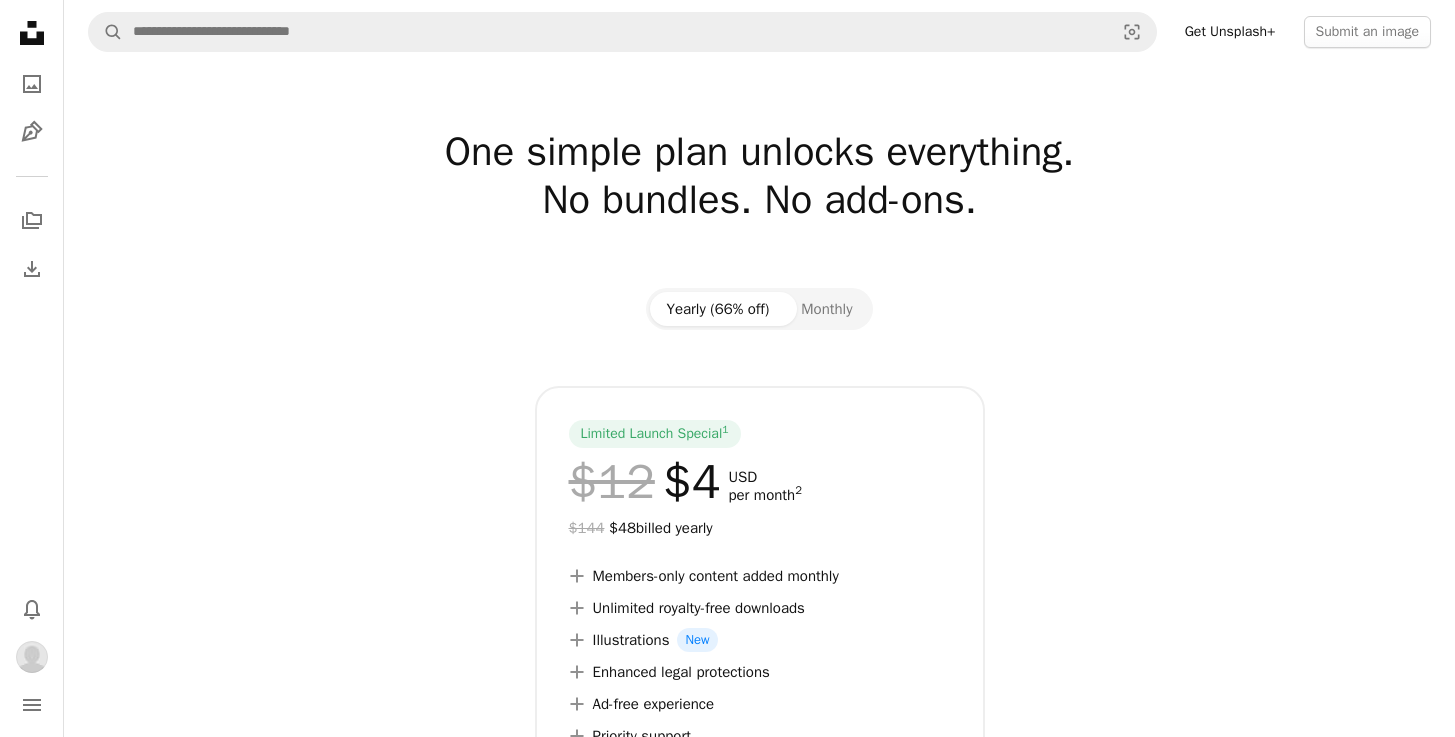 click on "Unsplash logo Unsplash Home A photo Pen Tool A stack of folders Download Bell navigation menu A magnifying glass Visual search Get Unsplash+ Submit an image One simple plan unlocks everything. No bundles. No add-ons. Yearly (66% off) Monthly Limited Launch Special 1 $12   $4 USD per month 2 $144   $48  billed yearly A plus sign Members-only content added monthly A plus sign Unlimited royalty-free downloads A plus sign Illustrations  New A plus sign Enhanced legal protections A plus sign Ad-free experience A plus sign Priority support Get  Unsplash+ A checkmark Renews automatically A checkmark Cancel anytime A group of people Need a plan for your team? Learn more Why go Unsplash+ Unlimited royalty-free downloads. Use them as many times as you want. High-quality illustrations that make your projects stand out. New Enhanced legal protections. All visuals are model and property released. Can be used in any commercial project and are backed by  Unsplash+ Protection . New visuals added monthly. More with Unsplash+" at bounding box center (727, 2333) 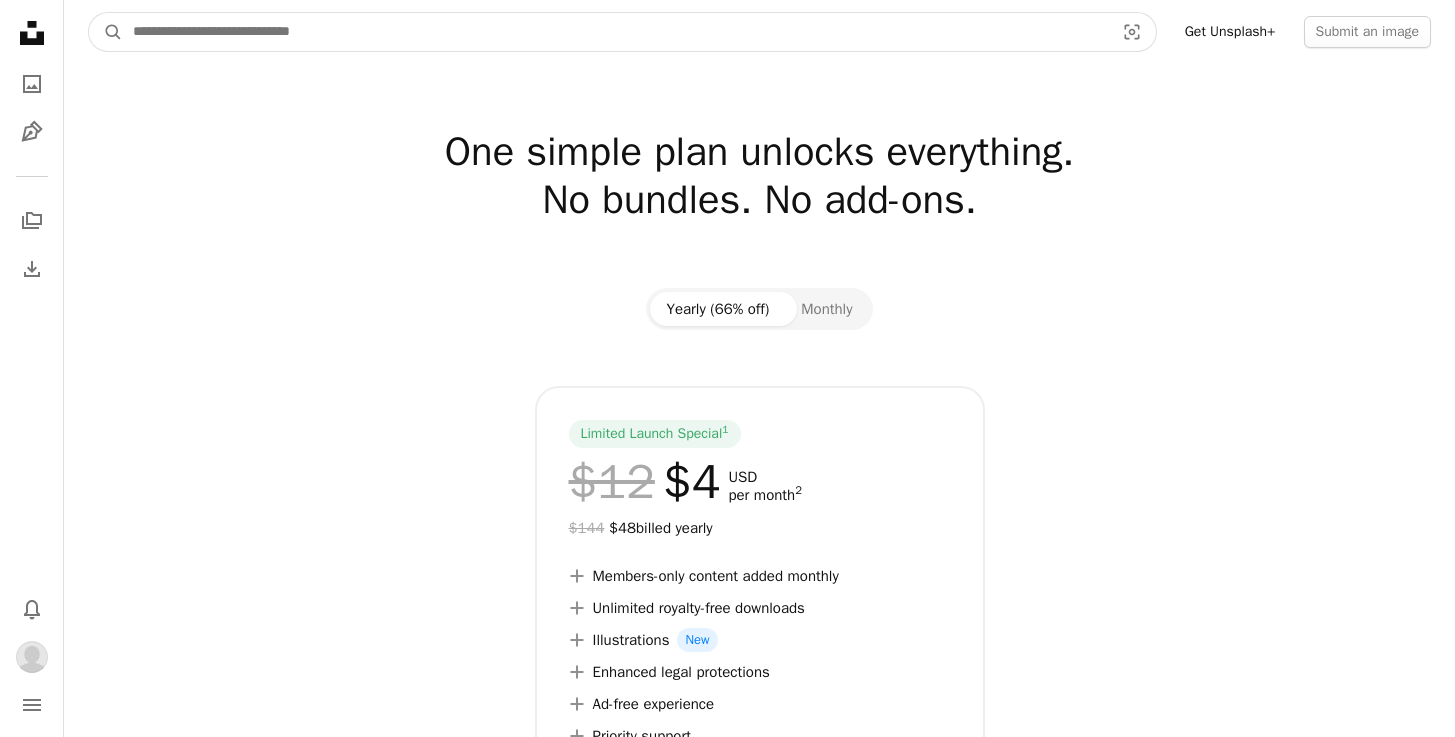 click at bounding box center (615, 32) 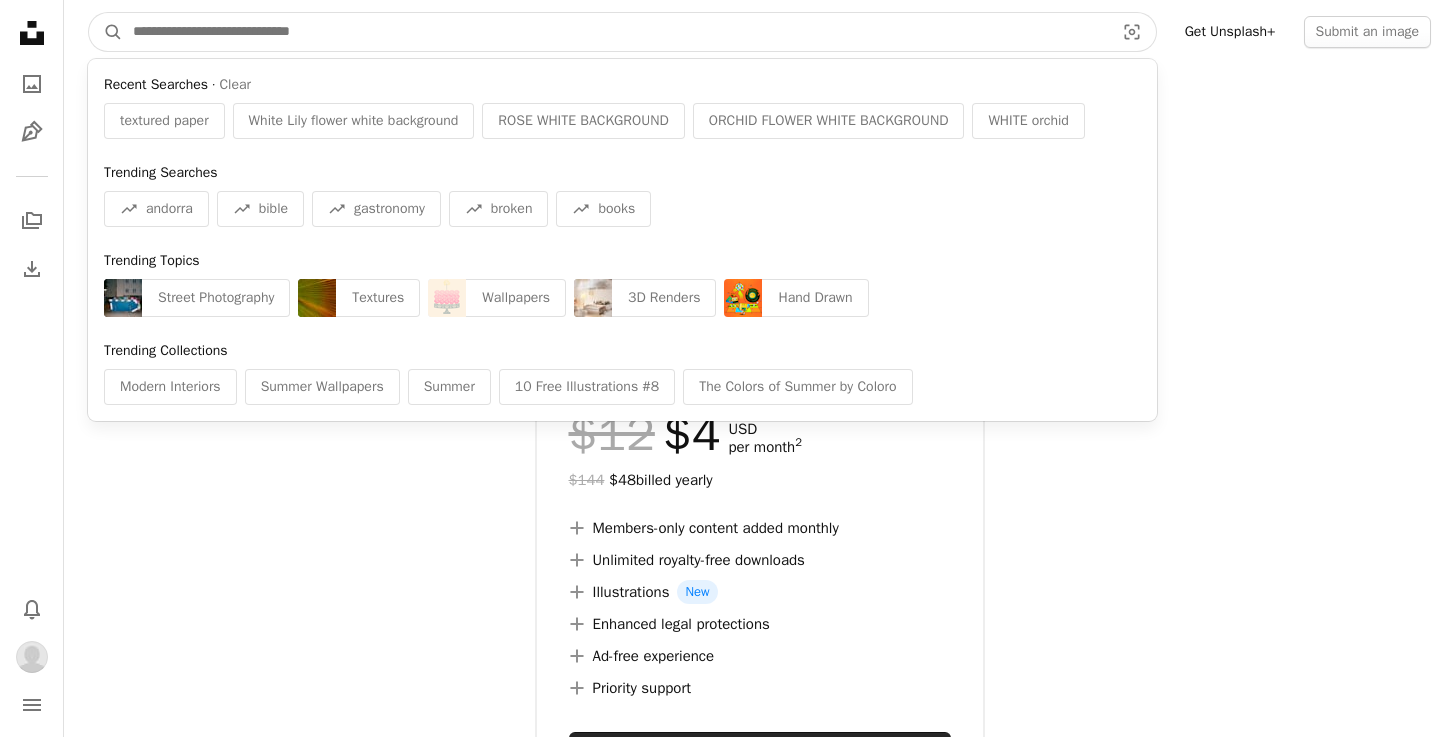 scroll, scrollTop: 46, scrollLeft: 0, axis: vertical 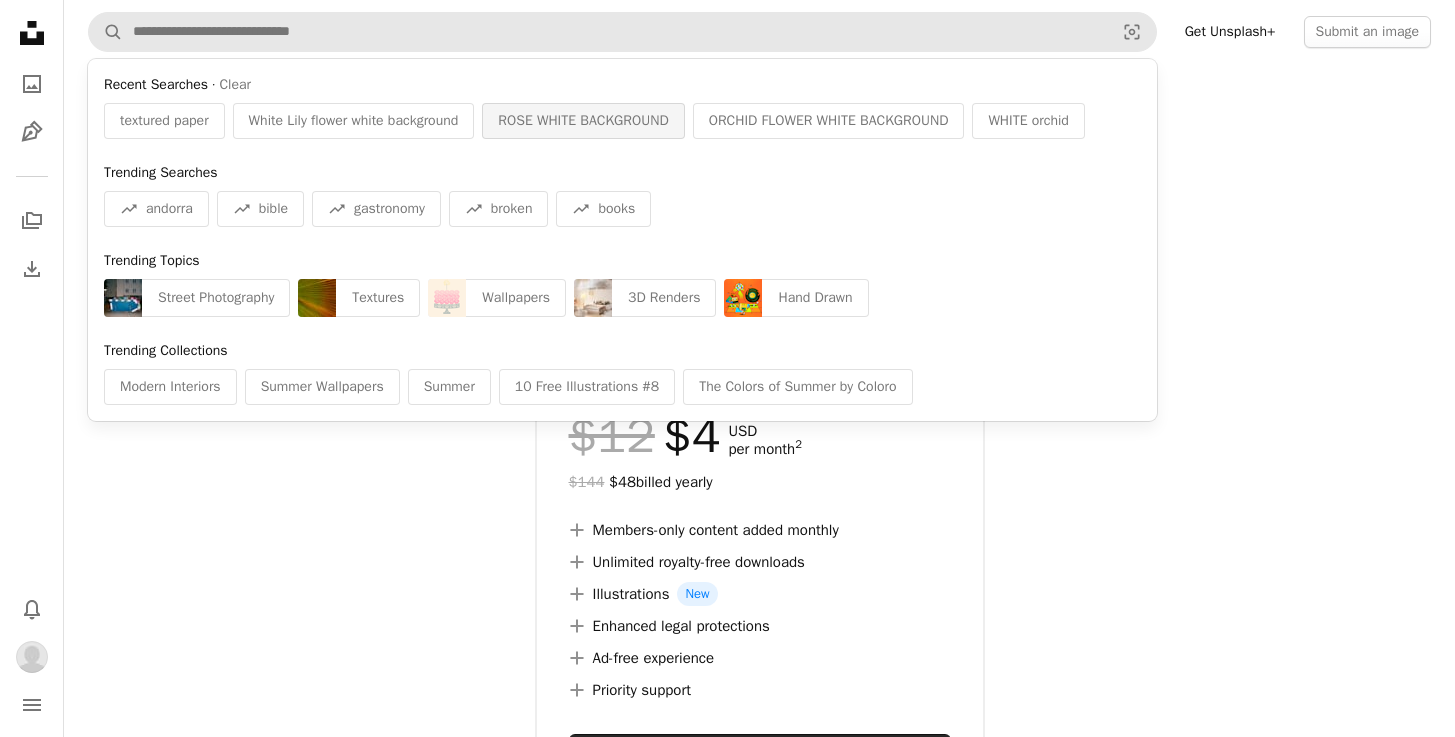 click on "ROSE WHITE BACKGROUND" at bounding box center (583, 121) 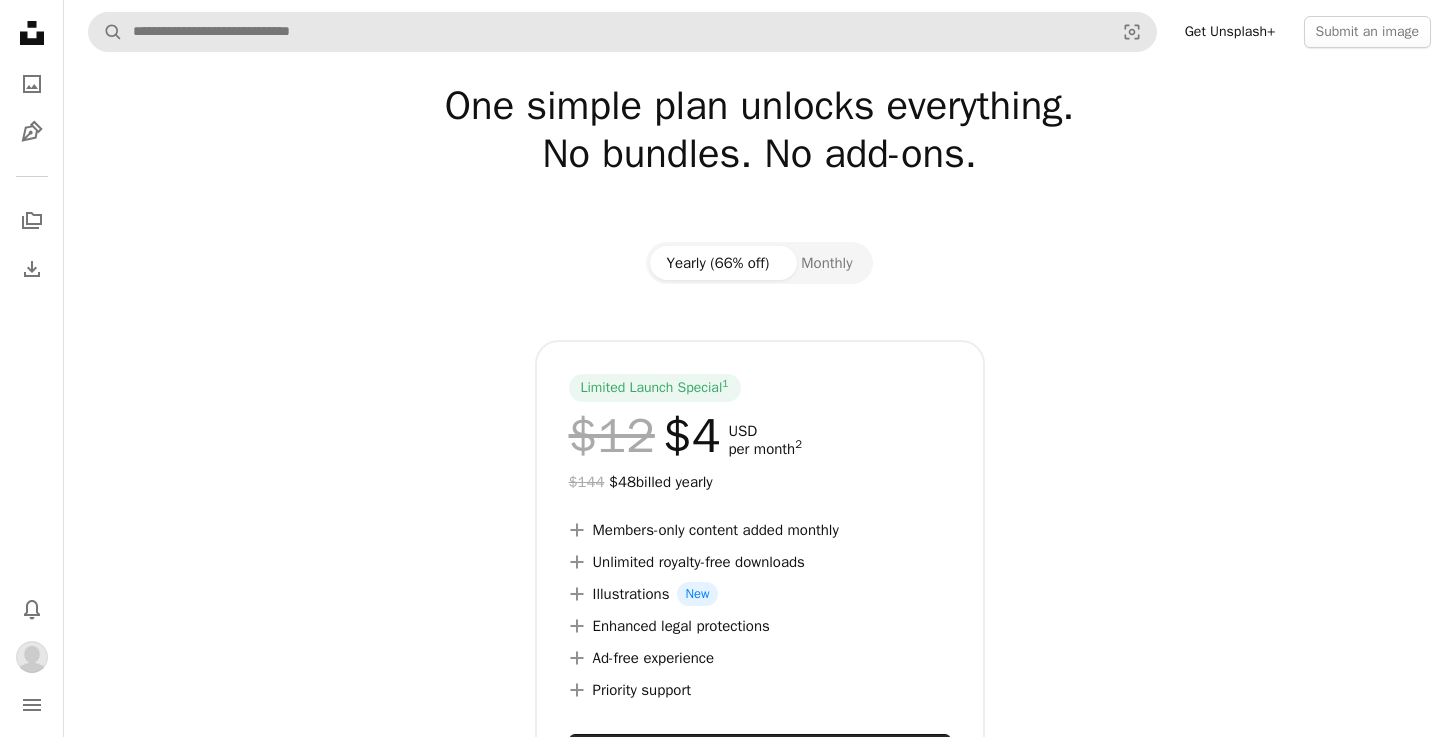 scroll, scrollTop: 0, scrollLeft: 0, axis: both 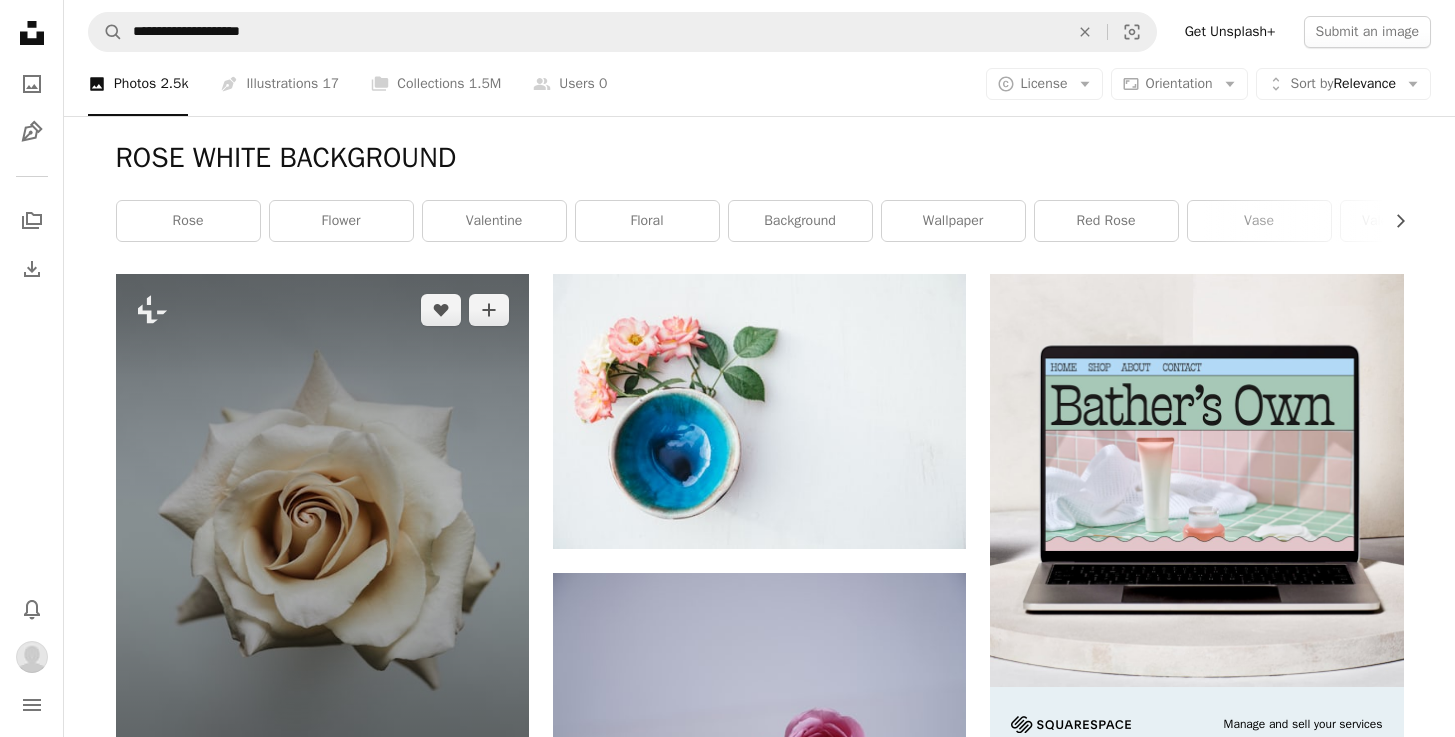 click at bounding box center [322, 532] 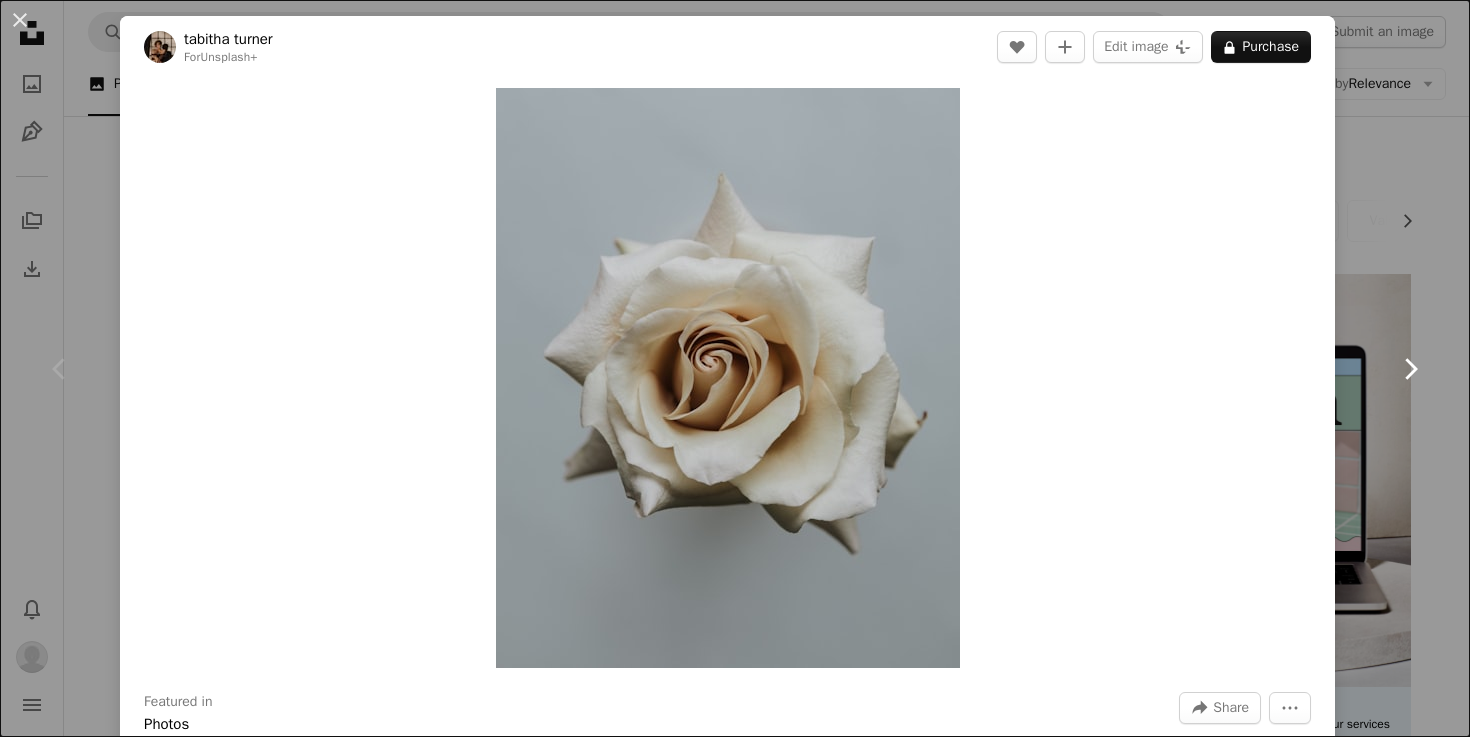 click on "Chevron right" at bounding box center [1410, 369] 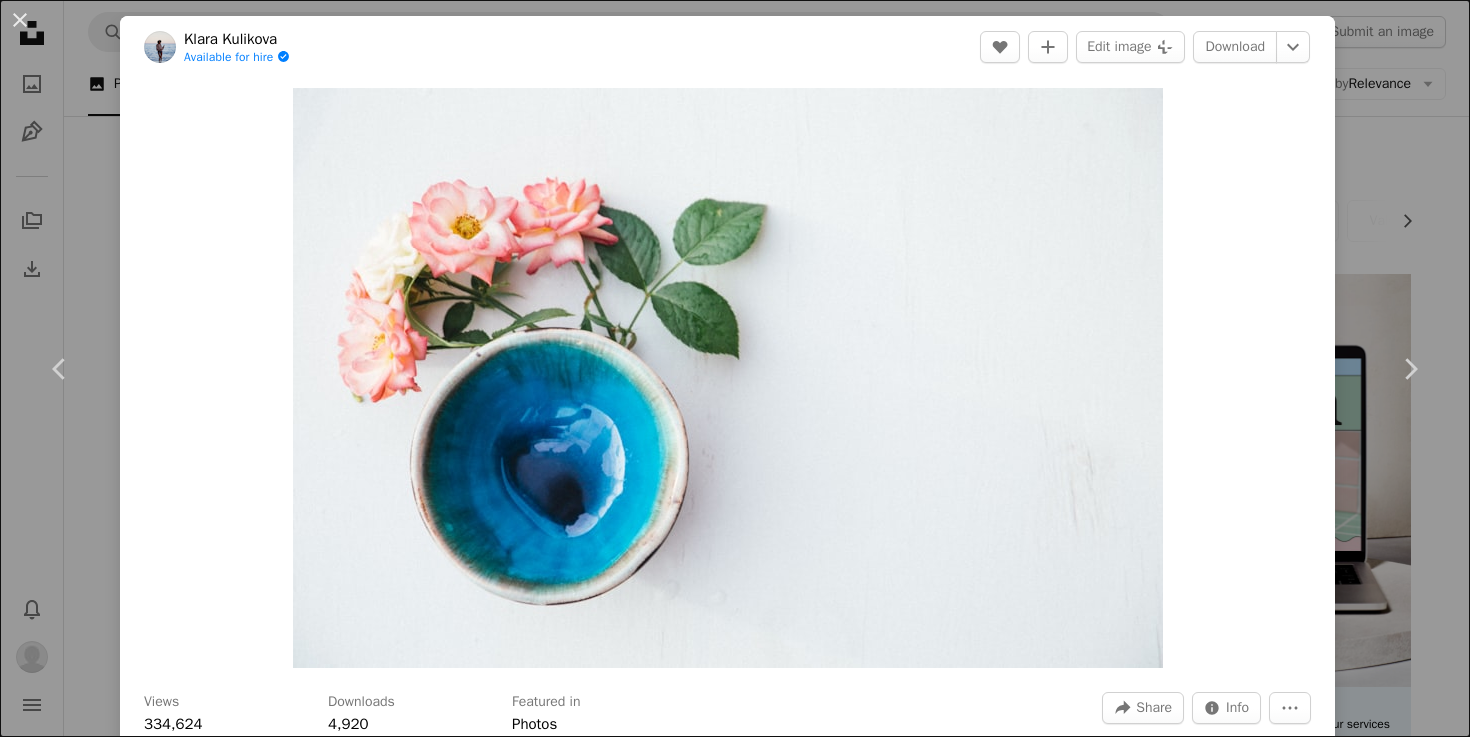 click on "[FIRST] [LAST]" at bounding box center [735, 368] 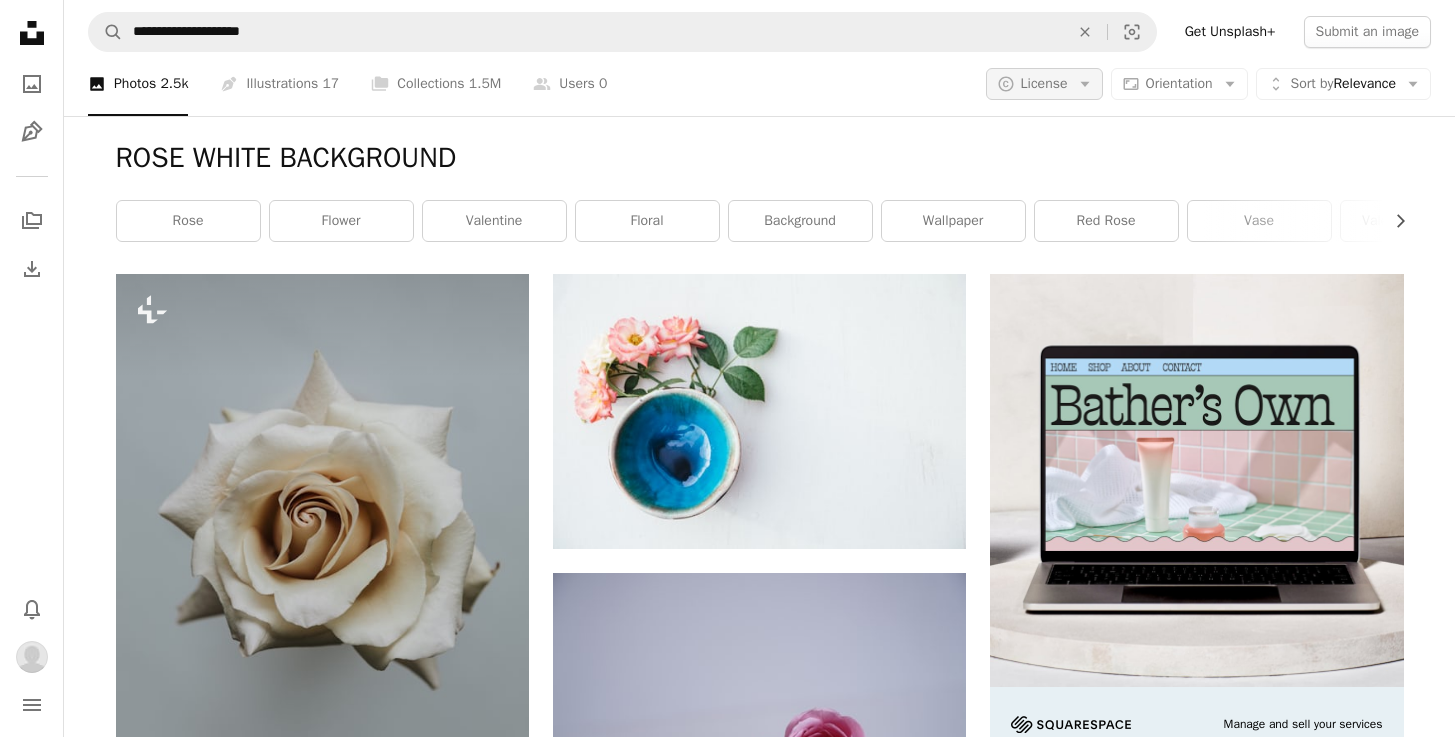 click on "License" at bounding box center (1044, 83) 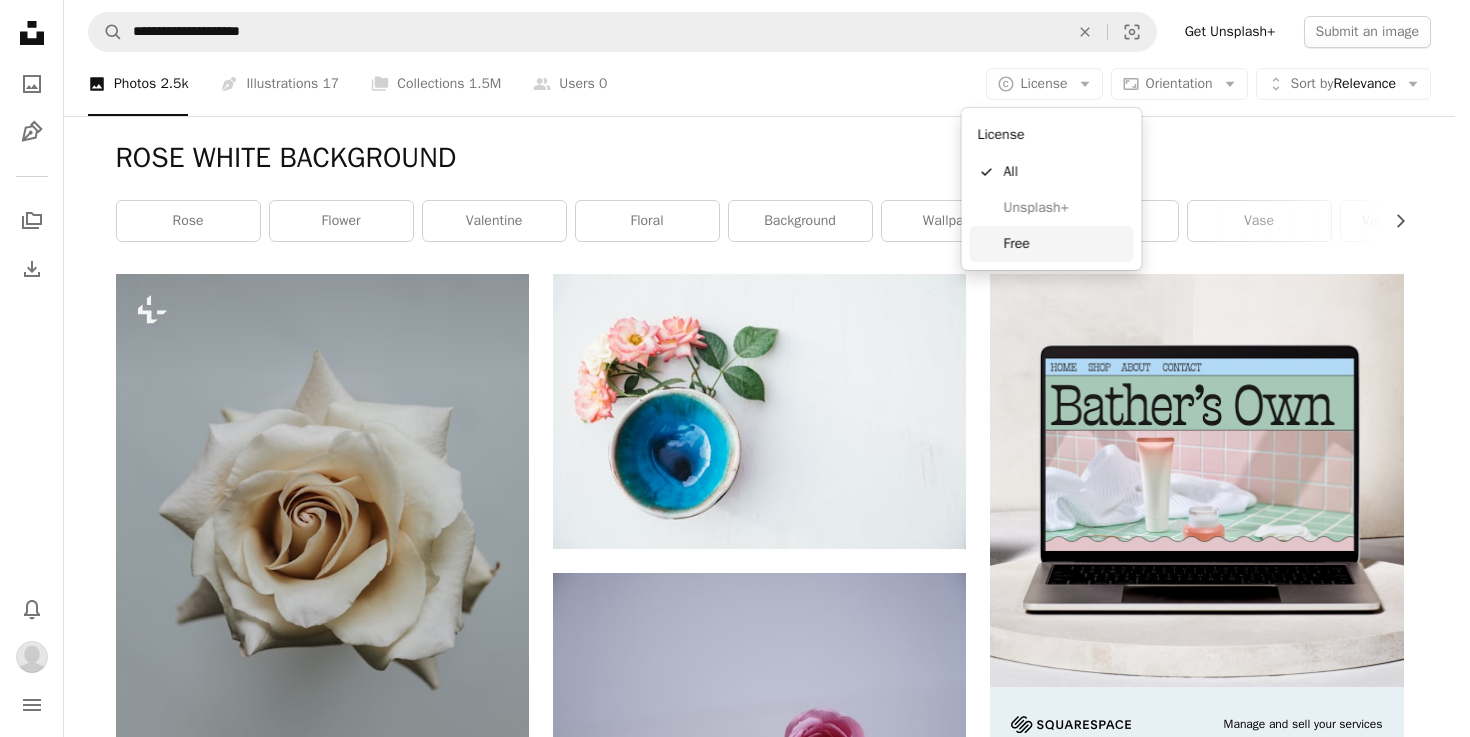 click on "Free" at bounding box center (1065, 244) 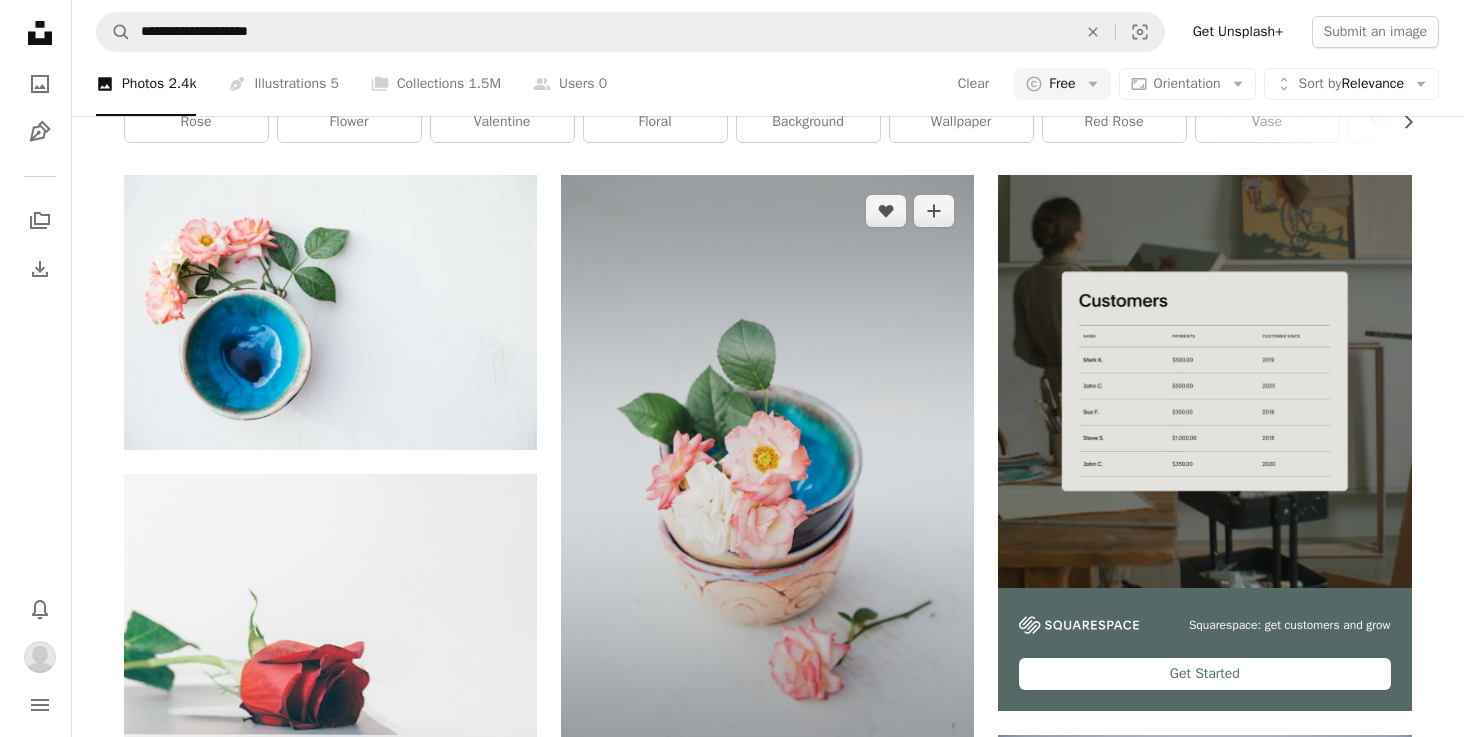 scroll, scrollTop: 103, scrollLeft: 0, axis: vertical 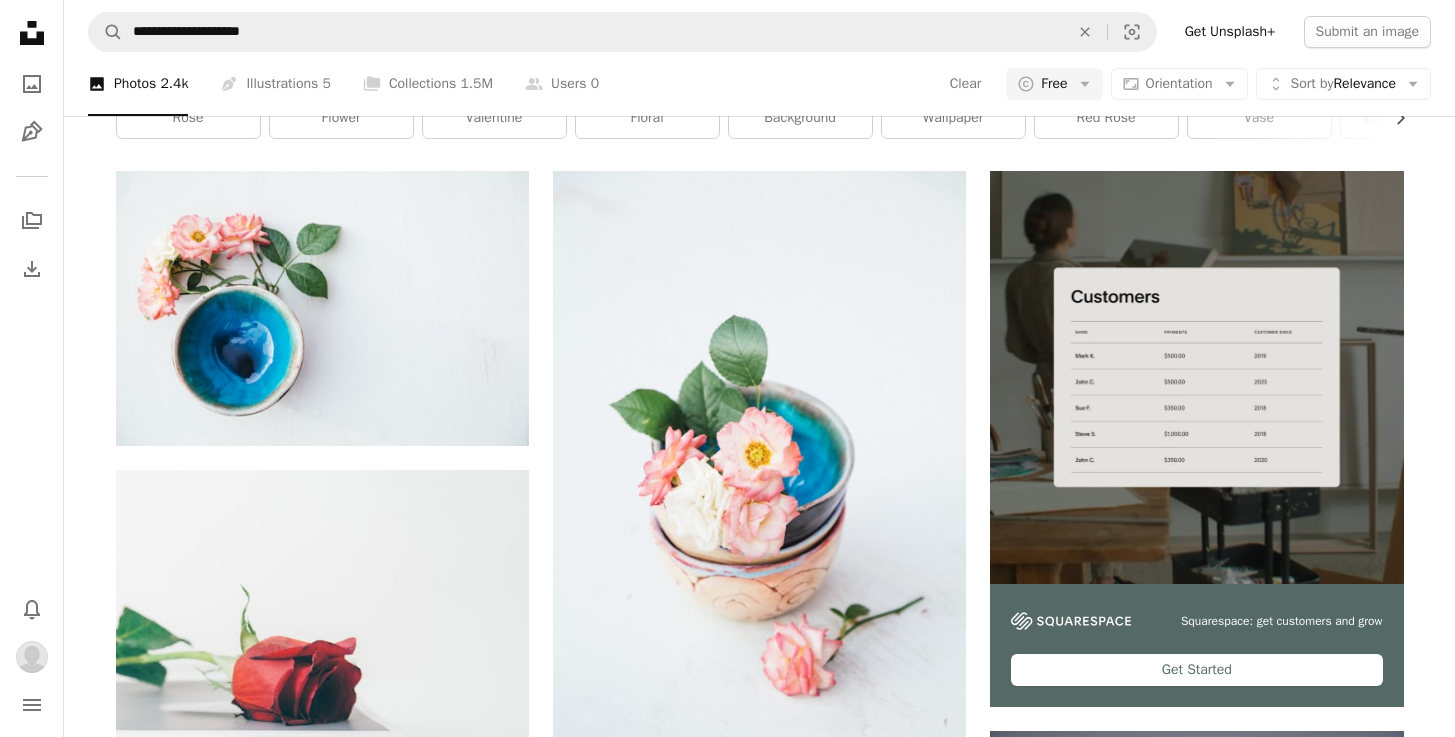 click at bounding box center [1196, 868] 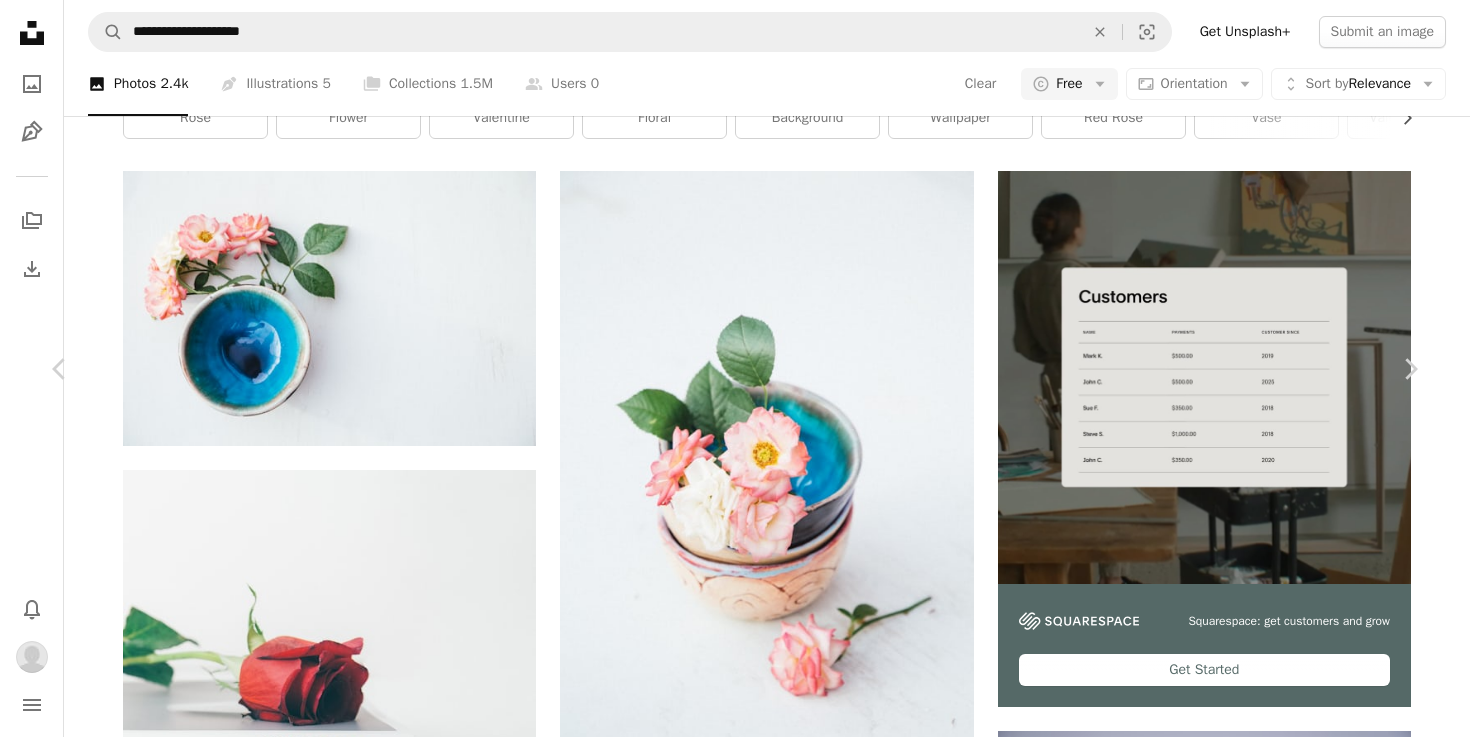 scroll, scrollTop: 382, scrollLeft: 0, axis: vertical 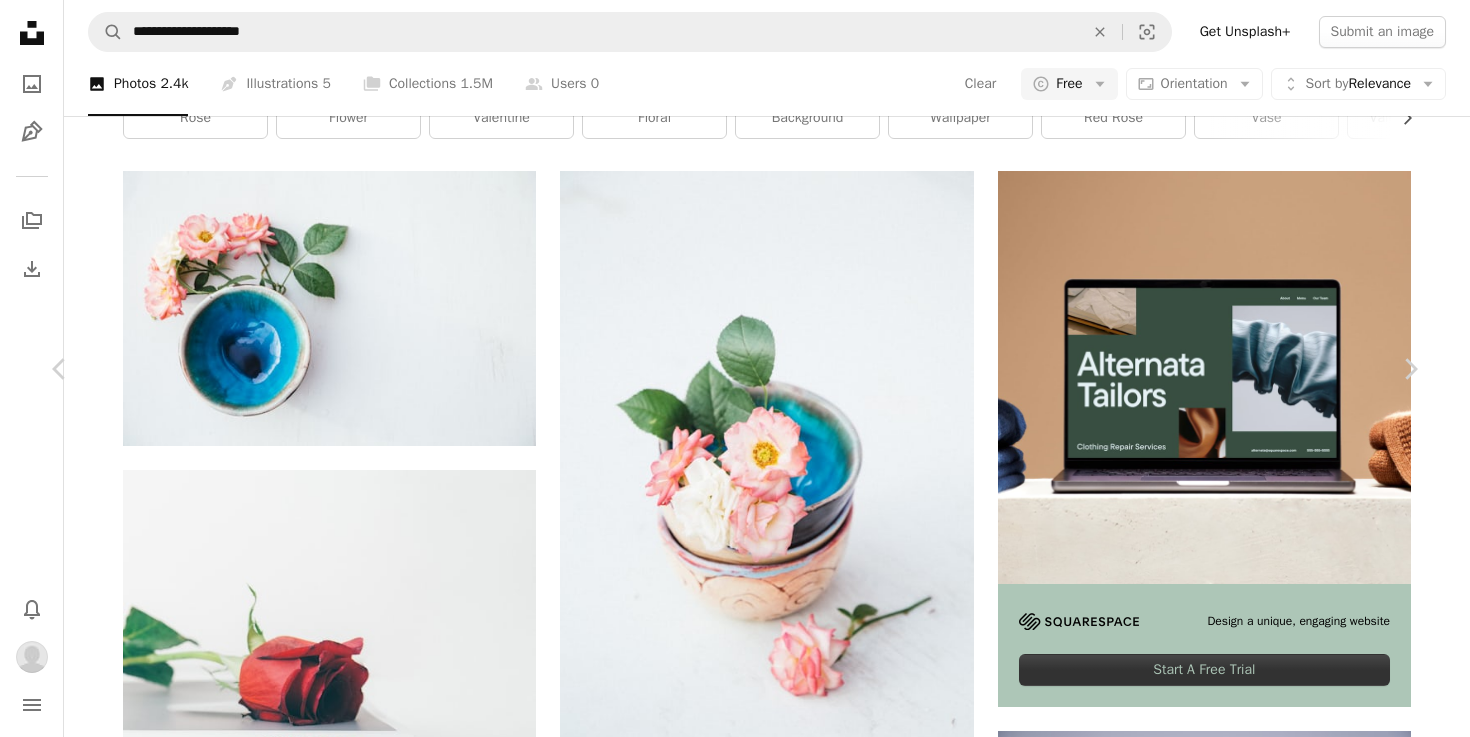 click on "An X shape Chevron left Chevron right [NAME] [LAST] popovicm A heart A plus sign Edit image   Plus sign for Unsplash+ Download Chevron down Zoom in Views 110,500 Downloads 607 A forward-right arrow Share Info icon Info More Actions pink rose on a white background
A map marker [COUNTRY] Calendar outlined Published on  November 28, 2020 Camera SONY, ILCE-6400 Safety Free to use under the  Unsplash License rose white background pink flower plant blossom brown [COUNTRY] Browse premium related images on iStock  |  Save 20% with code UNSPLASH20 View more on iStock  ↗ Related images A heart A plus sign shche_ team Available for hire A checkmark inside of a circle Arrow pointing down A heart A plus sign Doğan Alpaslan DEMİR Arrow pointing down Plus sign for Unsplash+ A heart A plus sign tabitha turner For  Unsplash+ A lock   Purchase Plus sign for Unsplash+ A heart A plus sign tabitha turner For  Unsplash+ A lock   Purchase Plus sign for Unsplash+ A heart A plus sign Getty Images For  Unsplash+ A lock   Purchase For" at bounding box center [735, 5081] 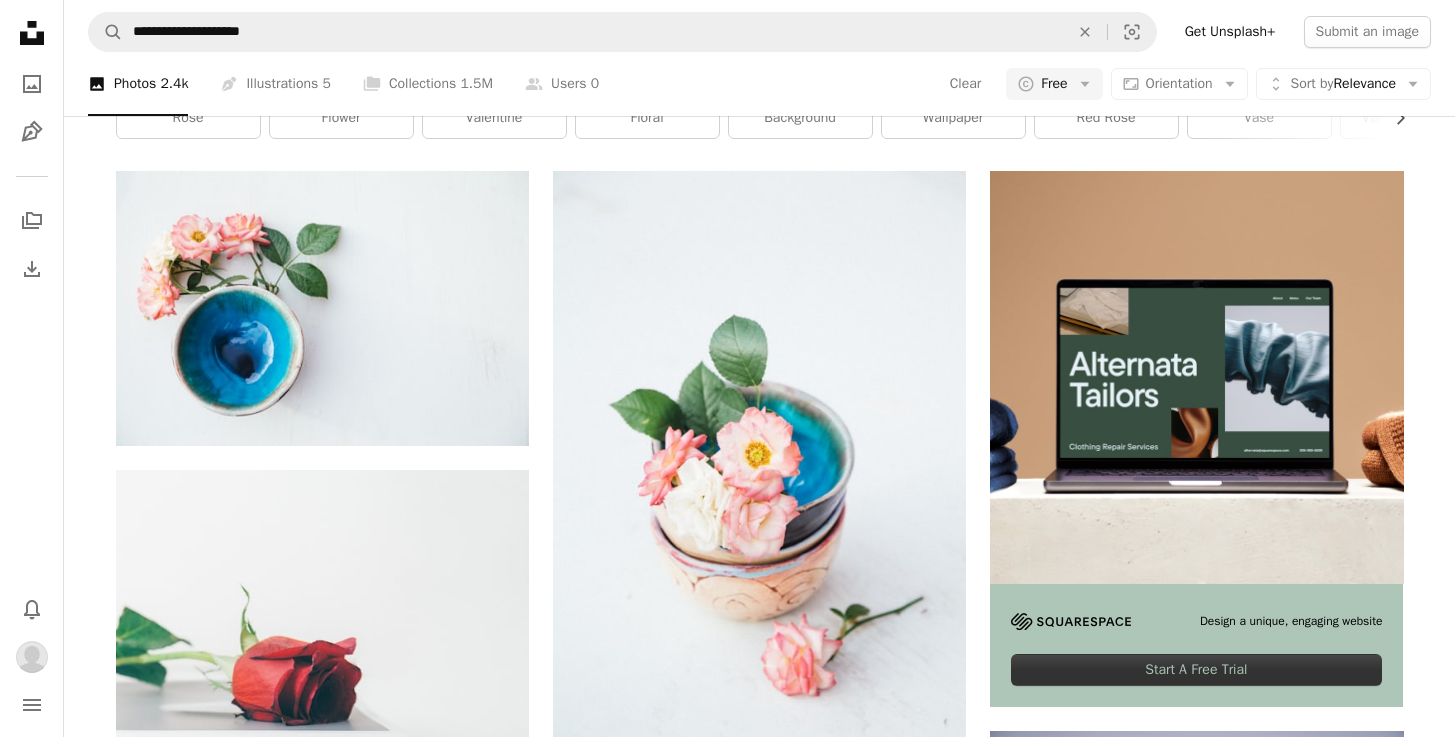 click on "**********" at bounding box center [759, 32] 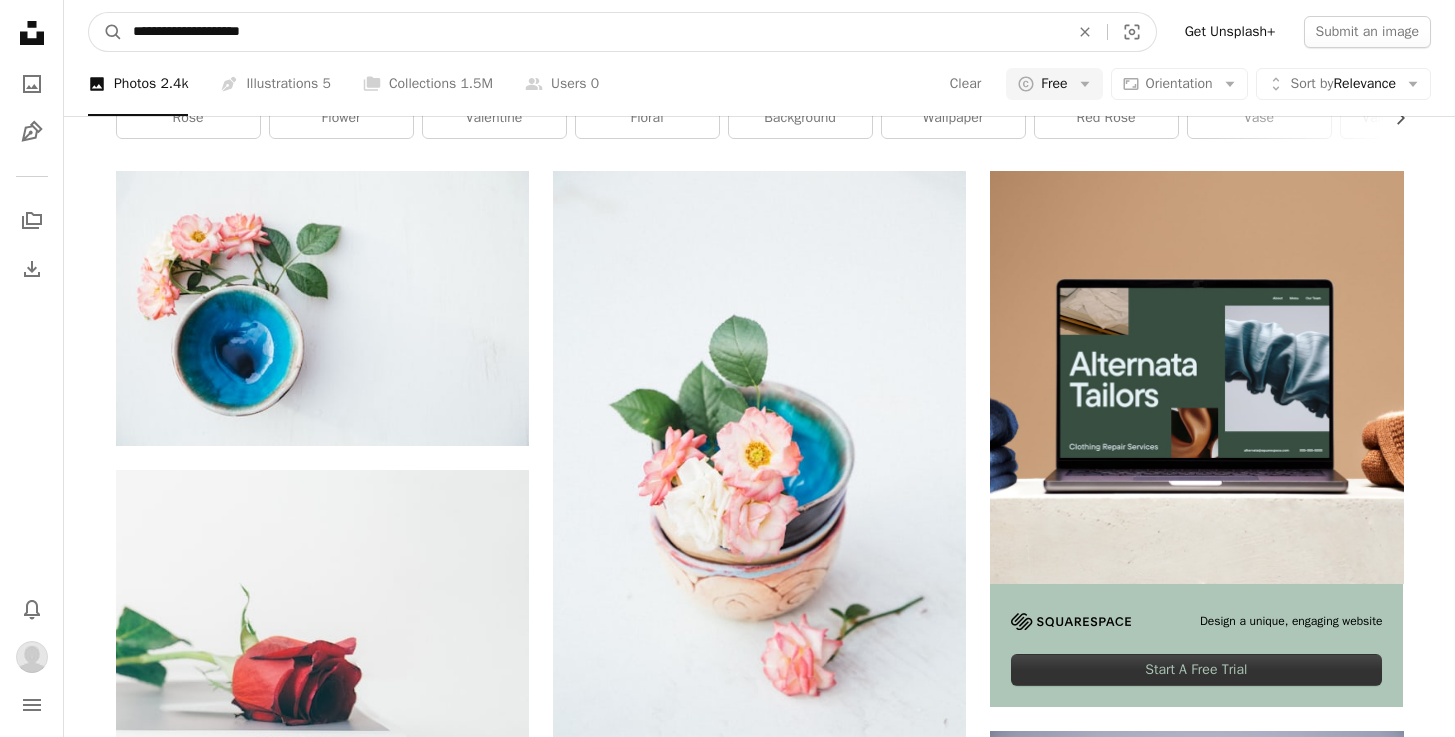 click on "**********" at bounding box center (593, 32) 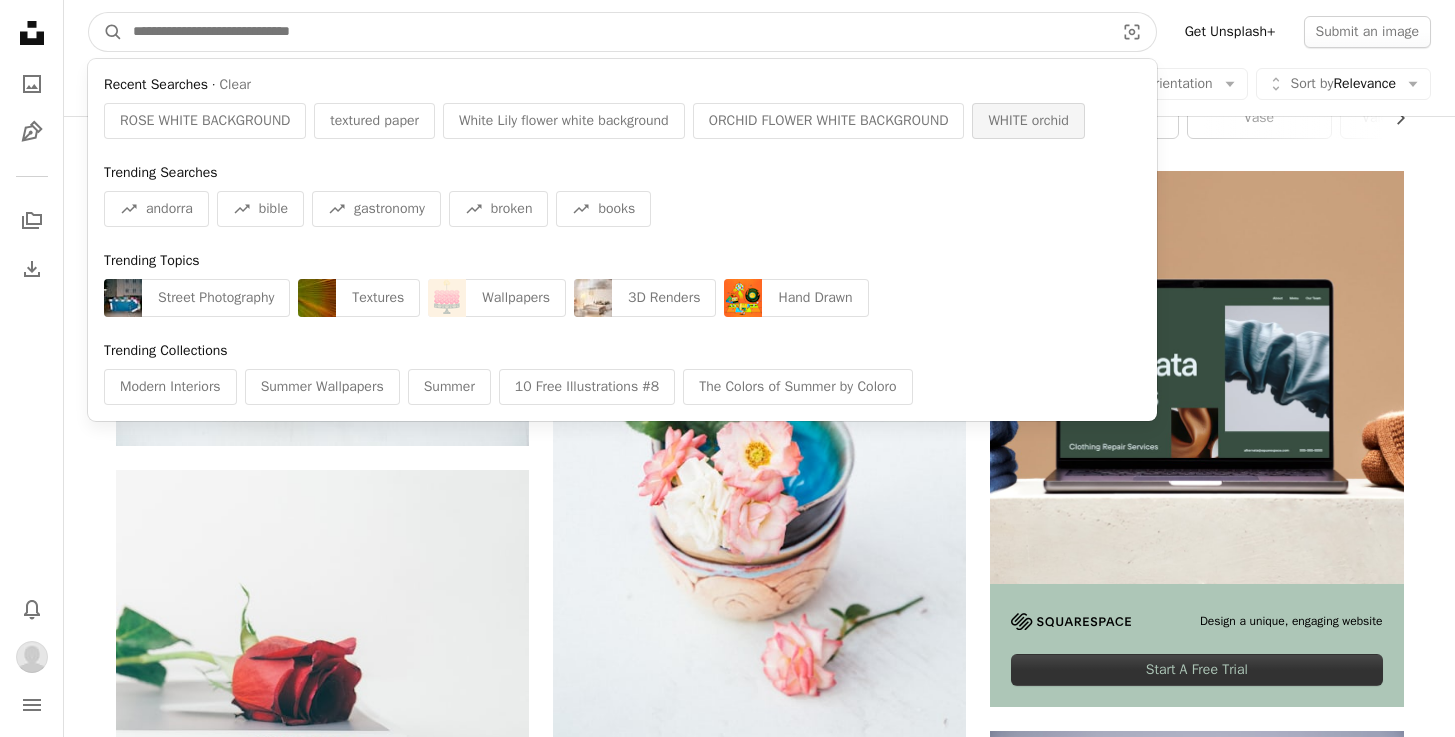 type 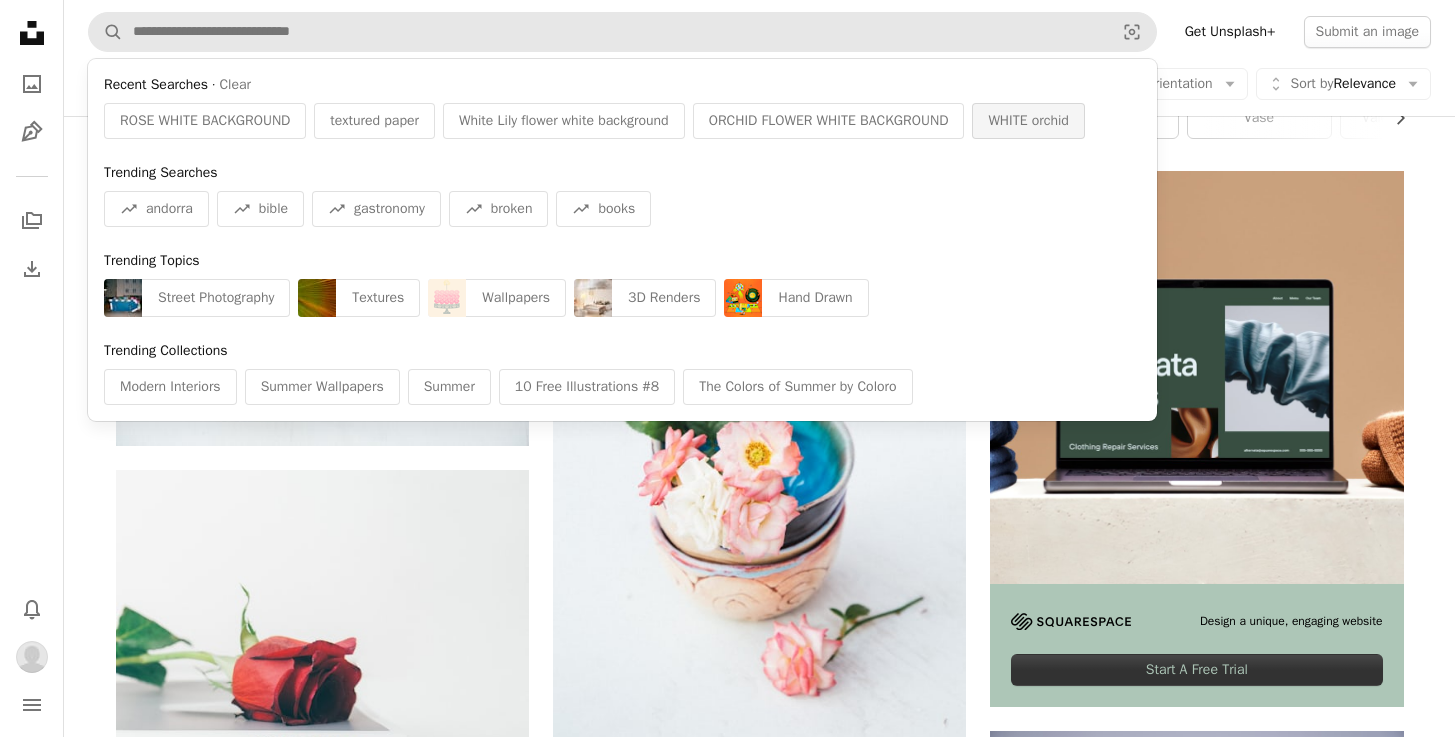 click on "WHITE orchid" at bounding box center (1028, 121) 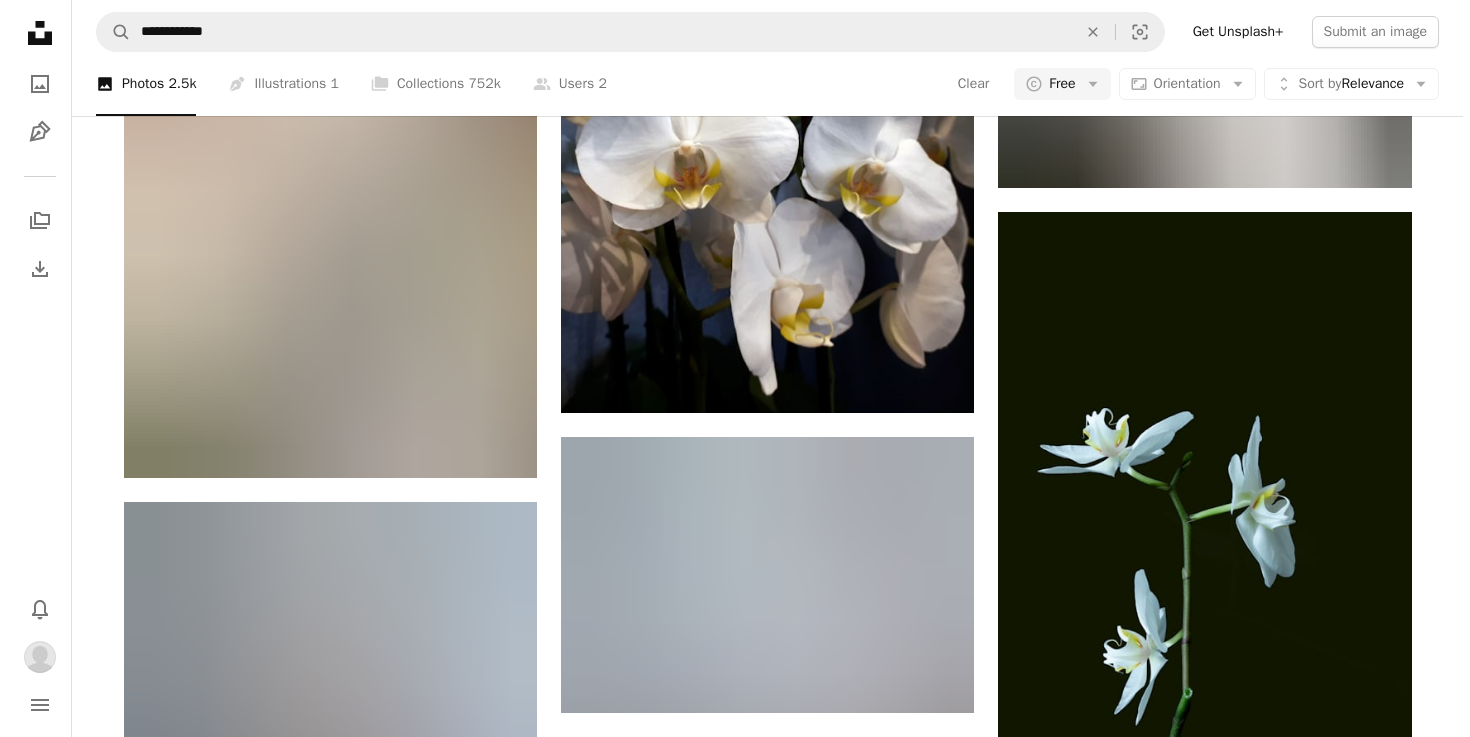 scroll, scrollTop: 2137, scrollLeft: 0, axis: vertical 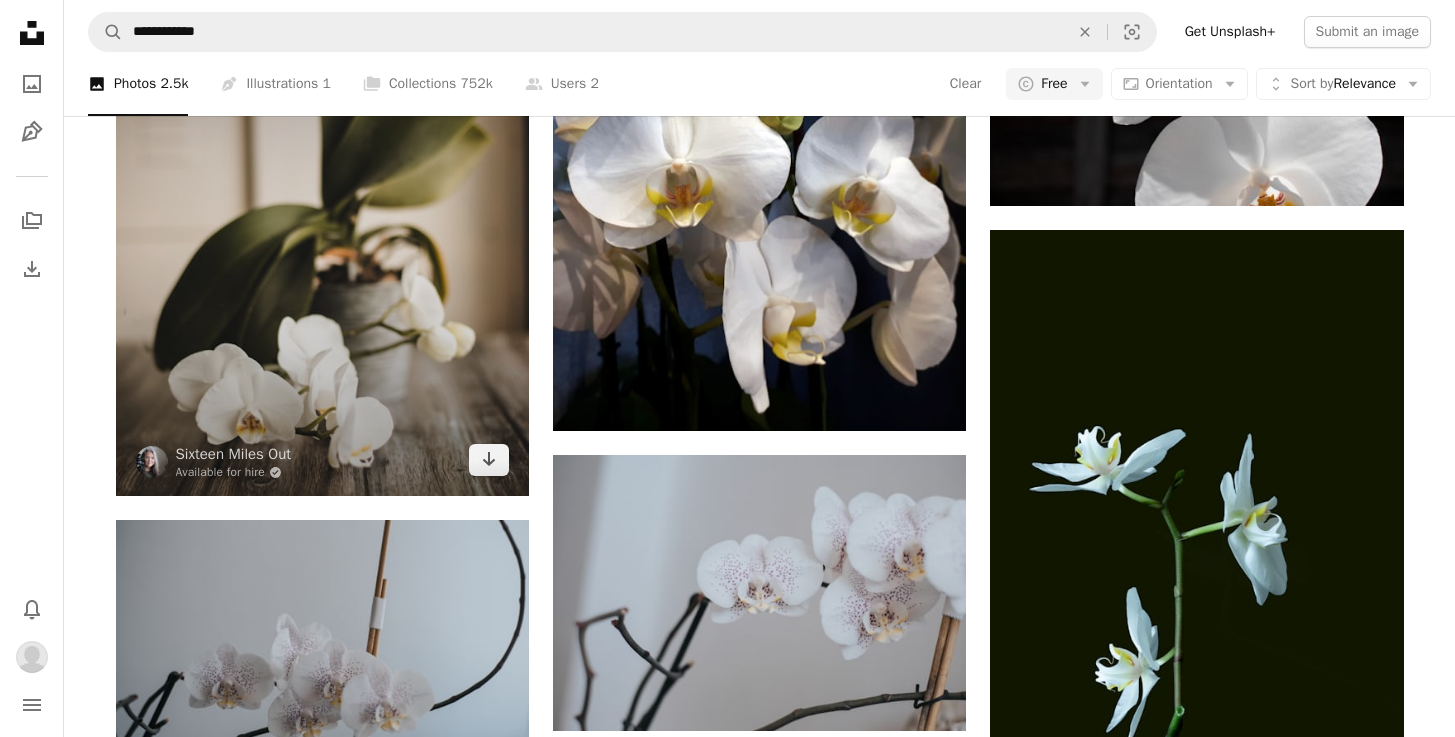 click at bounding box center [322, 238] 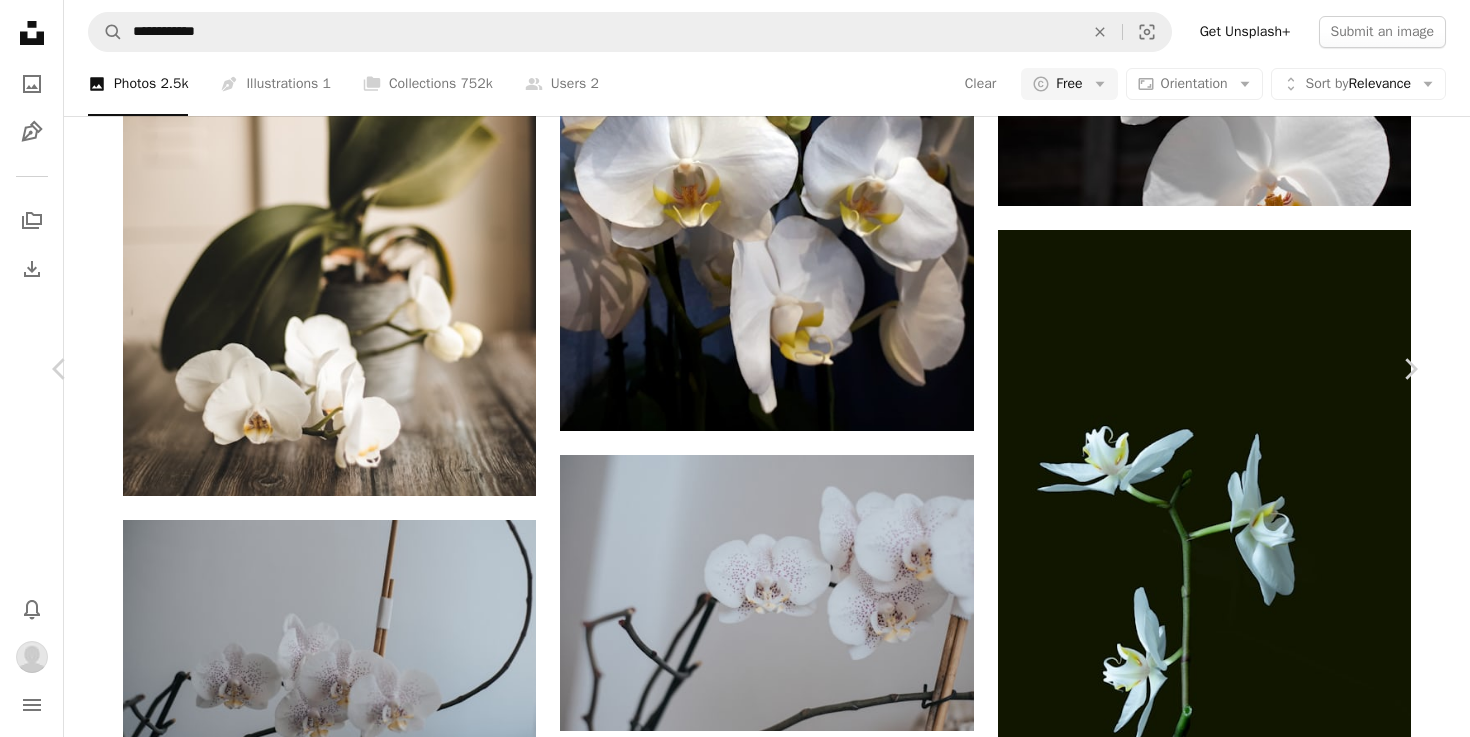 scroll, scrollTop: 4922, scrollLeft: 0, axis: vertical 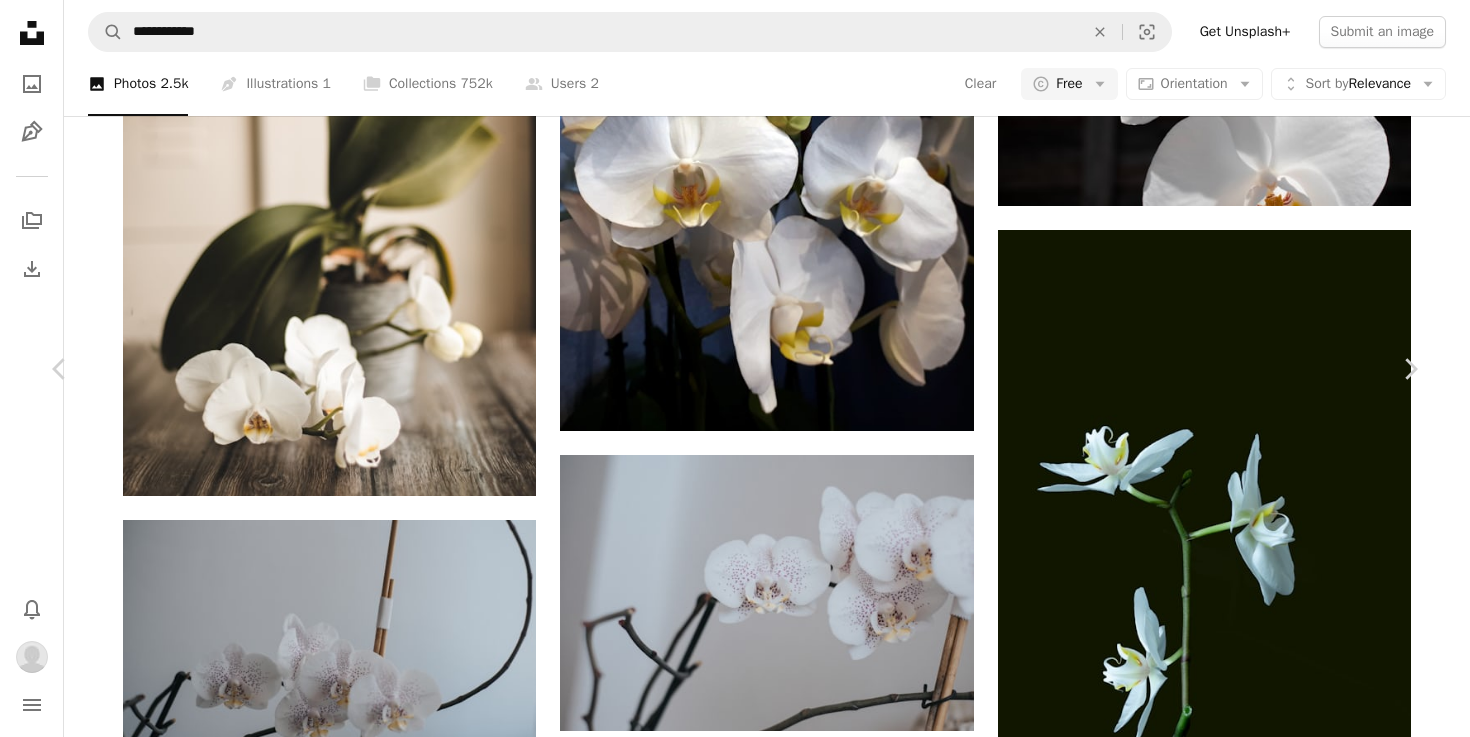 click at bounding box center [1124, 5596] 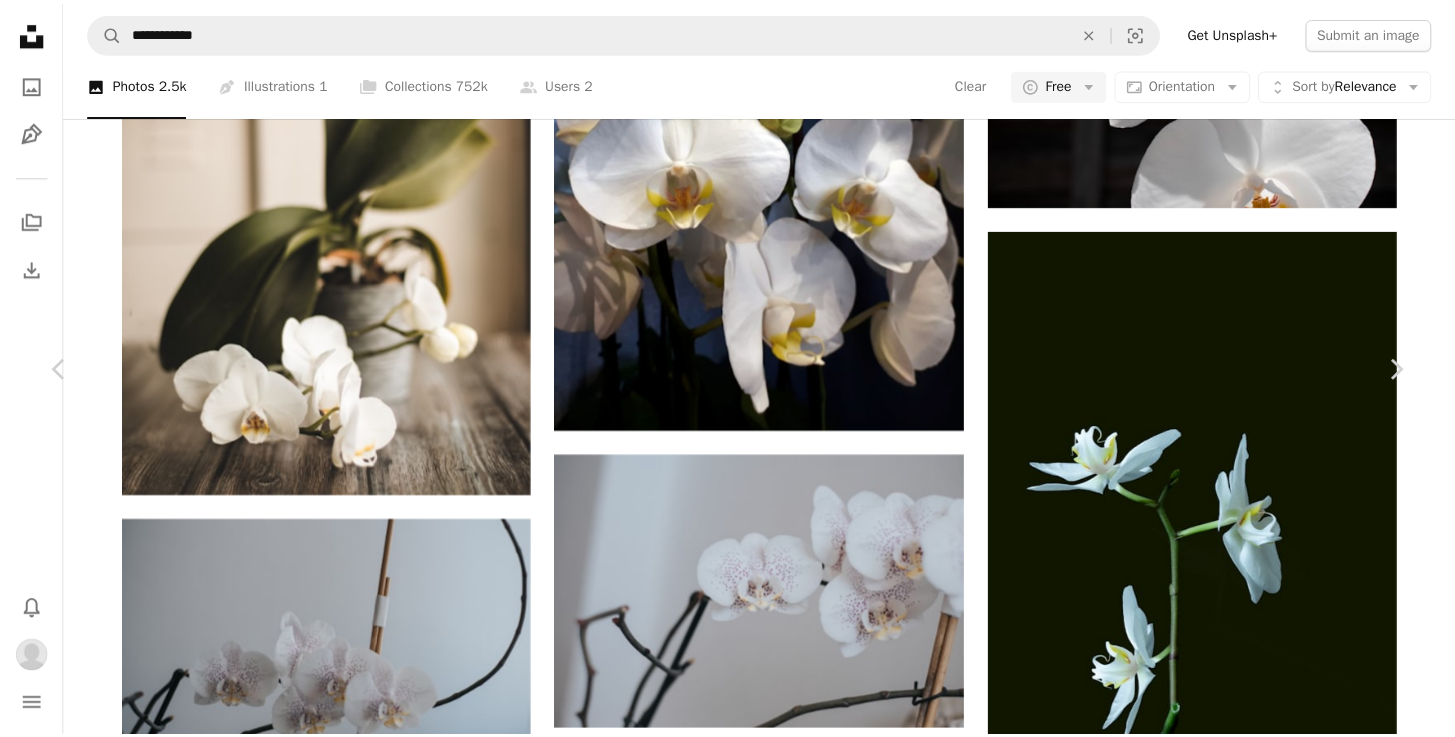 scroll, scrollTop: 0, scrollLeft: 0, axis: both 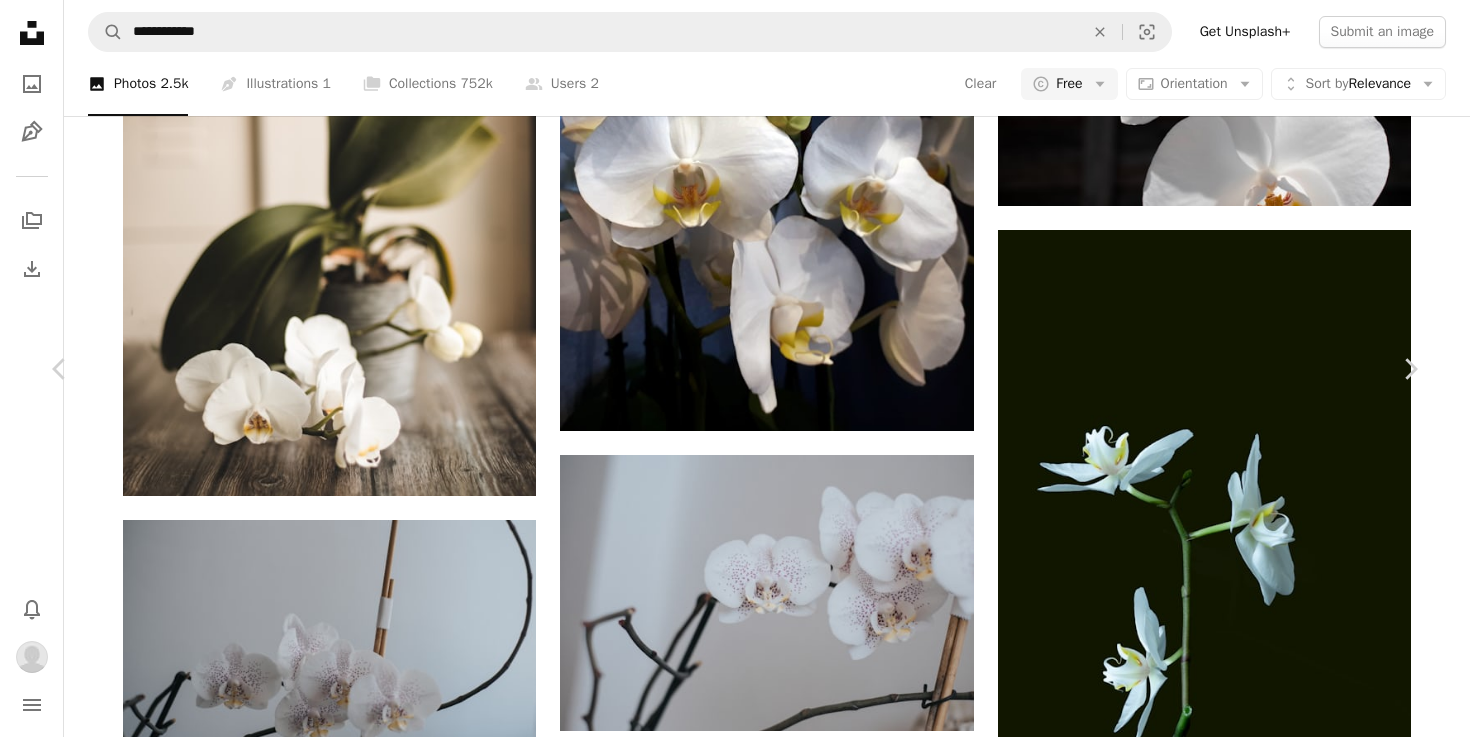 click on "An X shape Chevron left Chevron right F Almousa ba6oo A heart A plus sign Edit image   Plus sign for Unsplash+ Download Chevron down Zoom in Views 2,581 Downloads 51 A forward-right arrow Share Info icon Info More Actions Calendar outlined Published on  March 7, 2021 Safety Free to use under the  Unsplash License flower plant grey blossom geranium pollen Browse premium related images on iStock  |  Save 20% with code UNSPLASH20 View more on iStock  ↗ Related images A heart A plus sign Corina Rainer Available for hire A checkmark inside of a circle Arrow pointing down A heart A plus sign Kim Stewart Arrow pointing down A heart A plus sign Cristina Gottardi Available for hire A checkmark inside of a circle Arrow pointing down A heart A plus sign Anita Austvika Arrow pointing down Plus sign for Unsplash+ A heart A plus sign Getty Images For  Unsplash+ A lock   Purchase A heart A plus sign Alin Gavriliuc Available for hire A checkmark inside of a circle Arrow pointing down Plus sign for Unsplash+ A heart JSB Co." at bounding box center (735, 5266) 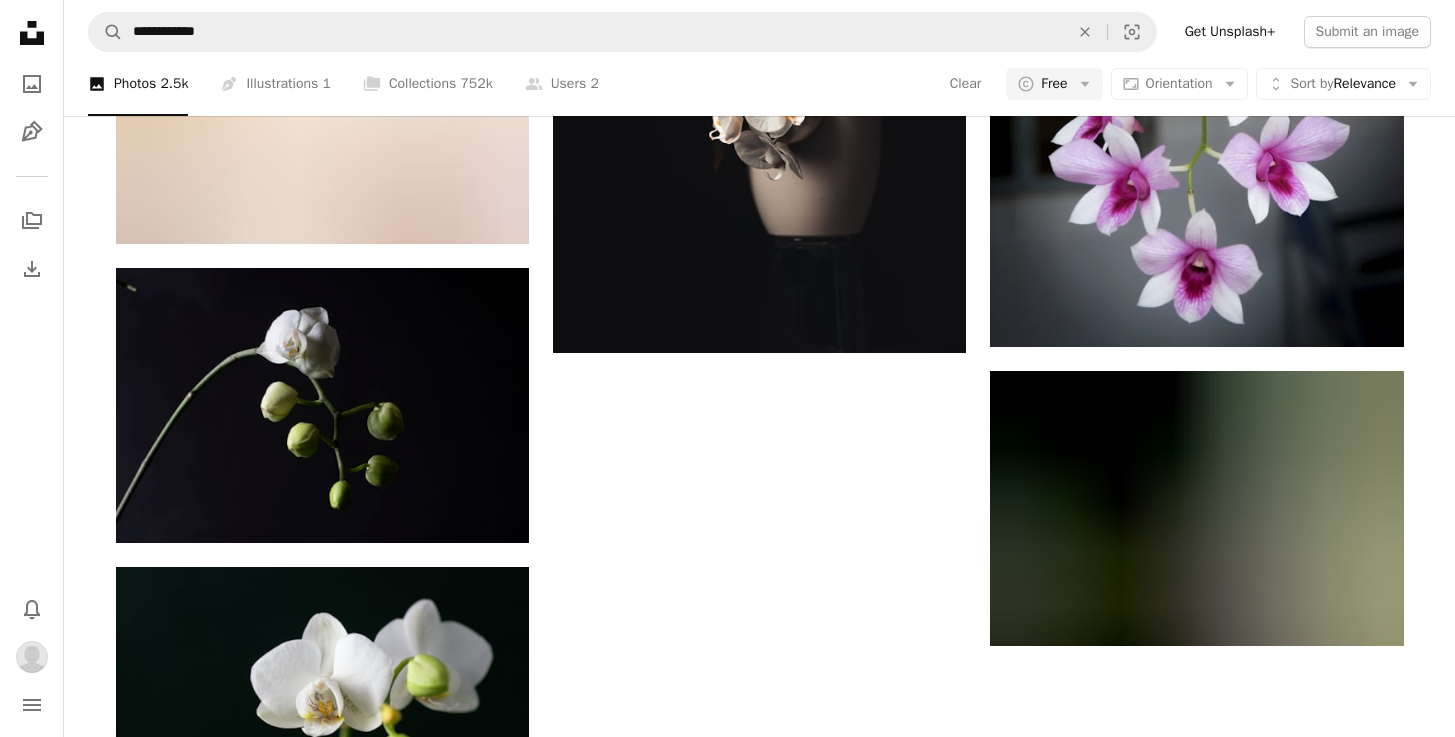 scroll, scrollTop: 5130, scrollLeft: 0, axis: vertical 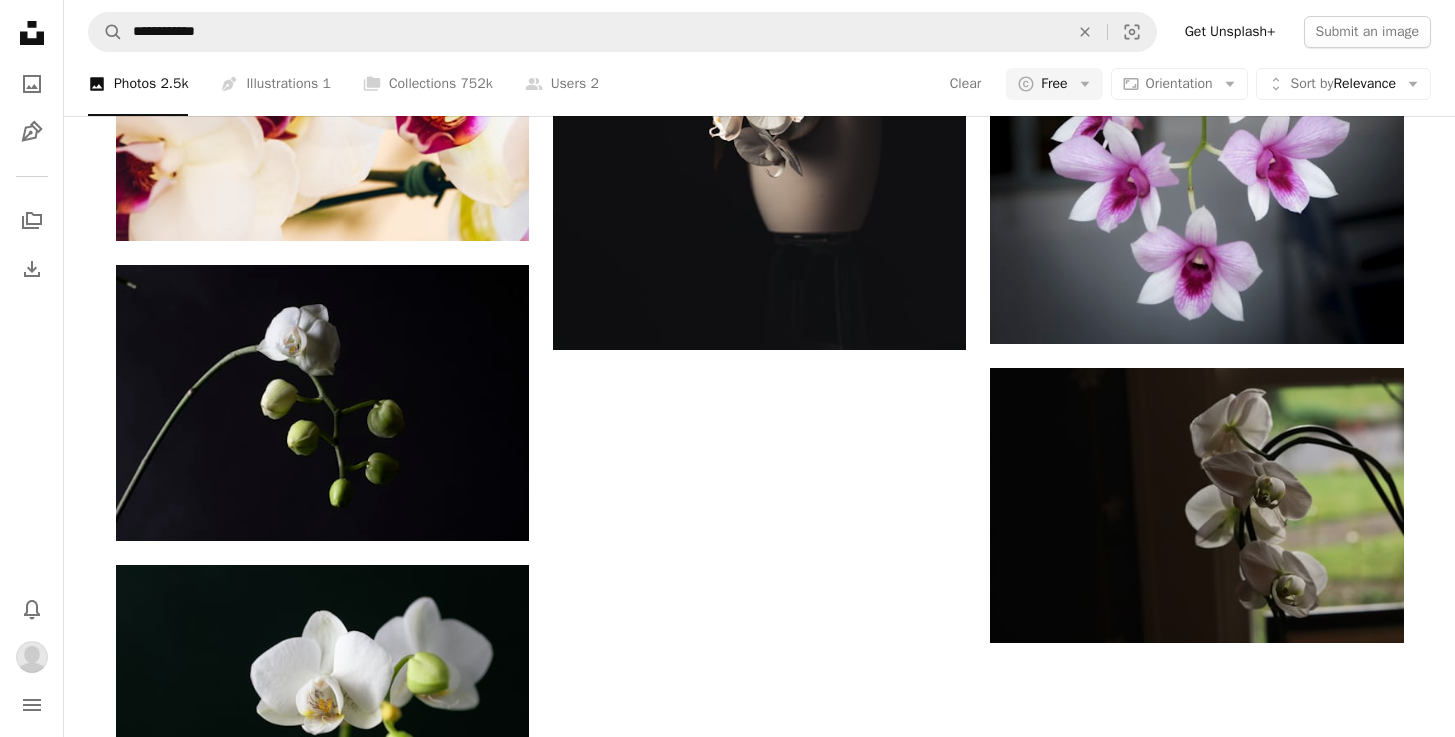 click on "Load more" at bounding box center (760, 1642) 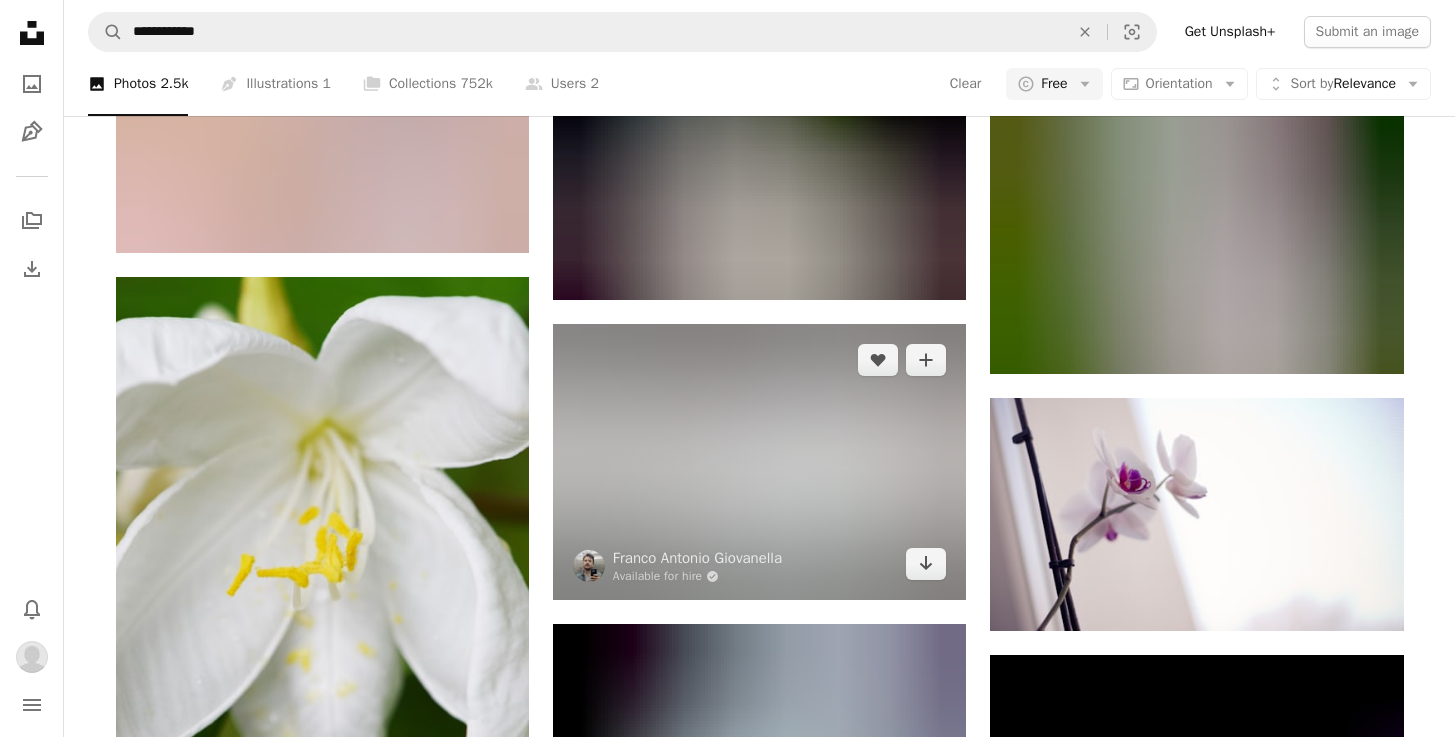 scroll, scrollTop: 6583, scrollLeft: 0, axis: vertical 